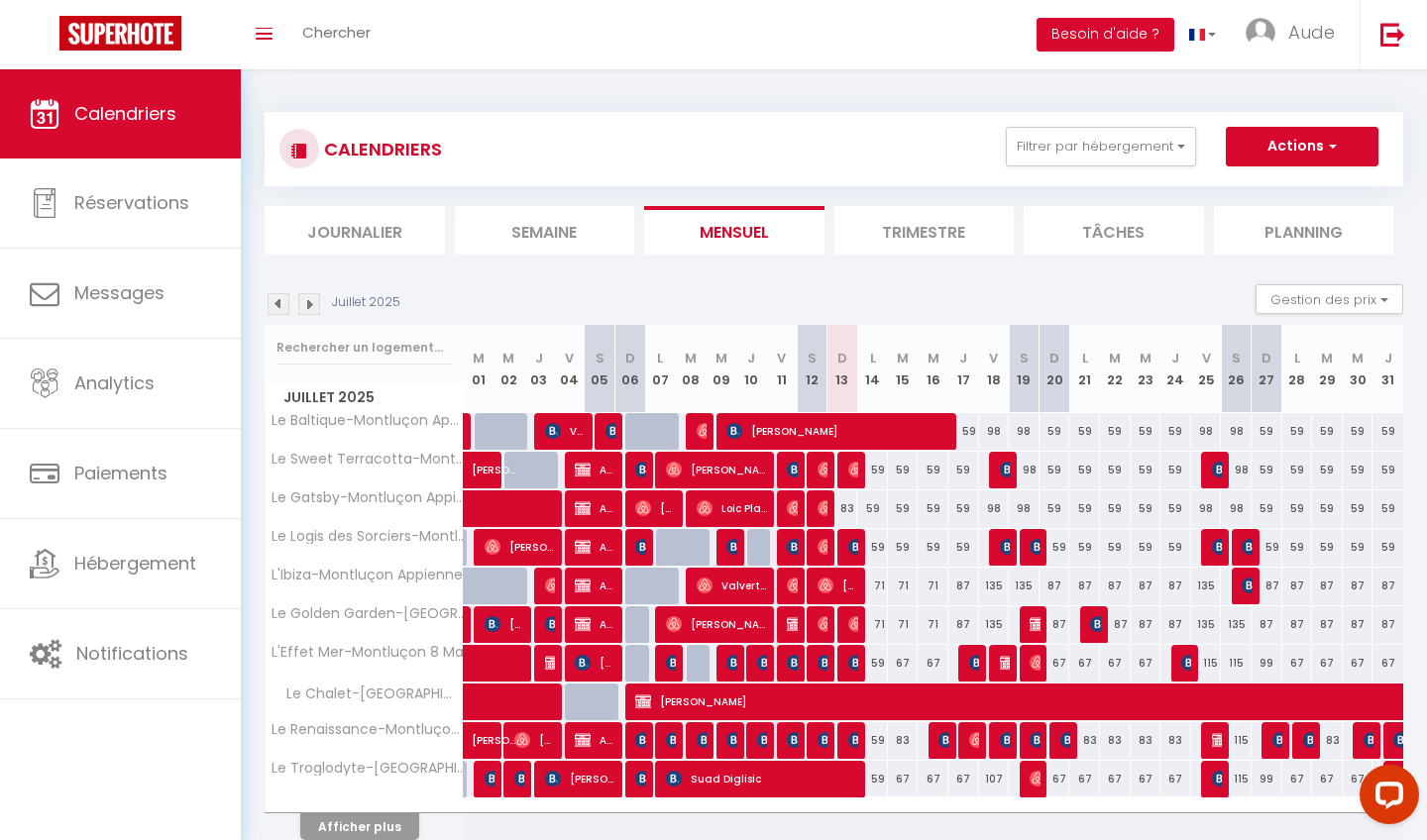 scroll, scrollTop: 0, scrollLeft: 0, axis: both 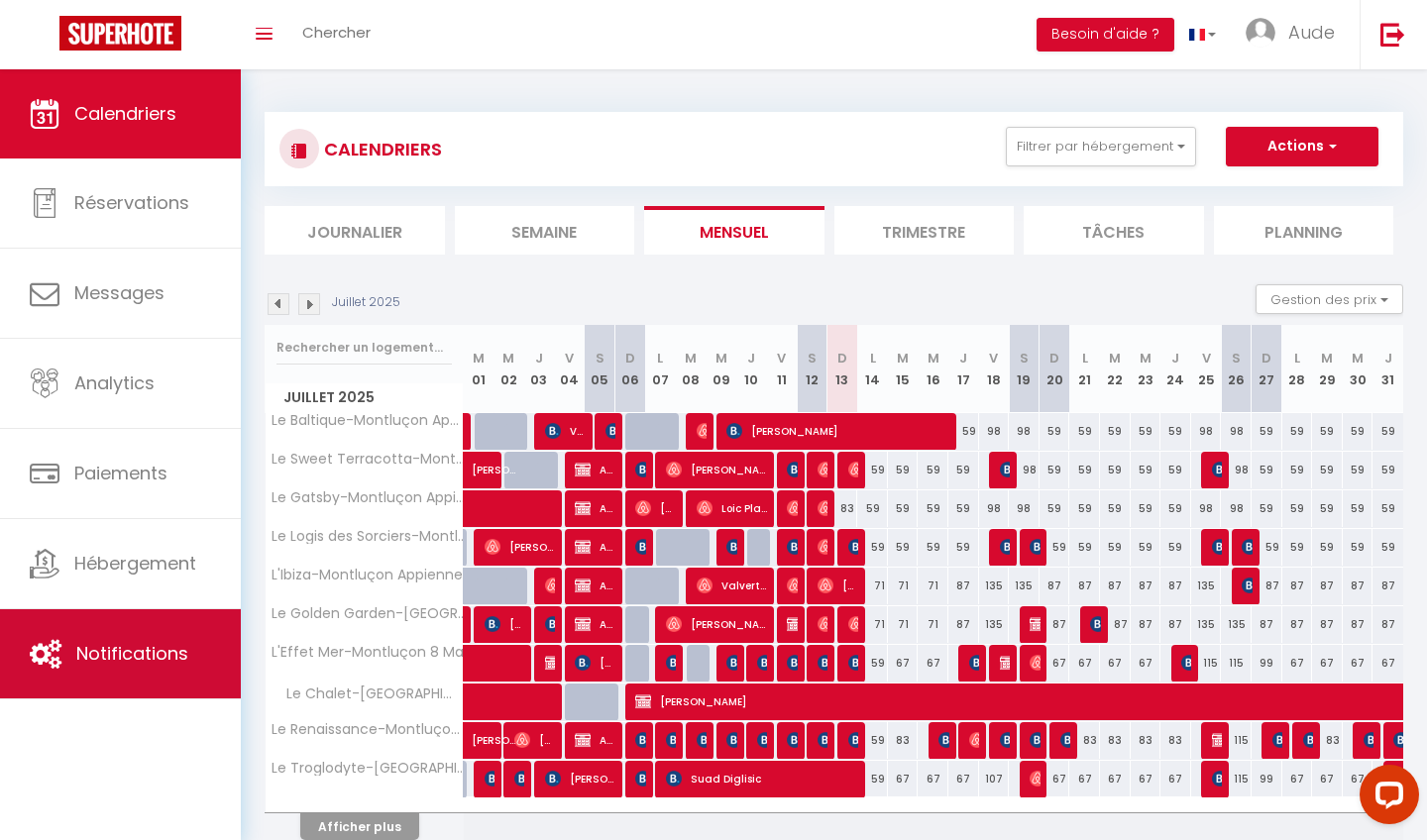 click on "Notifications" at bounding box center (132, 653) 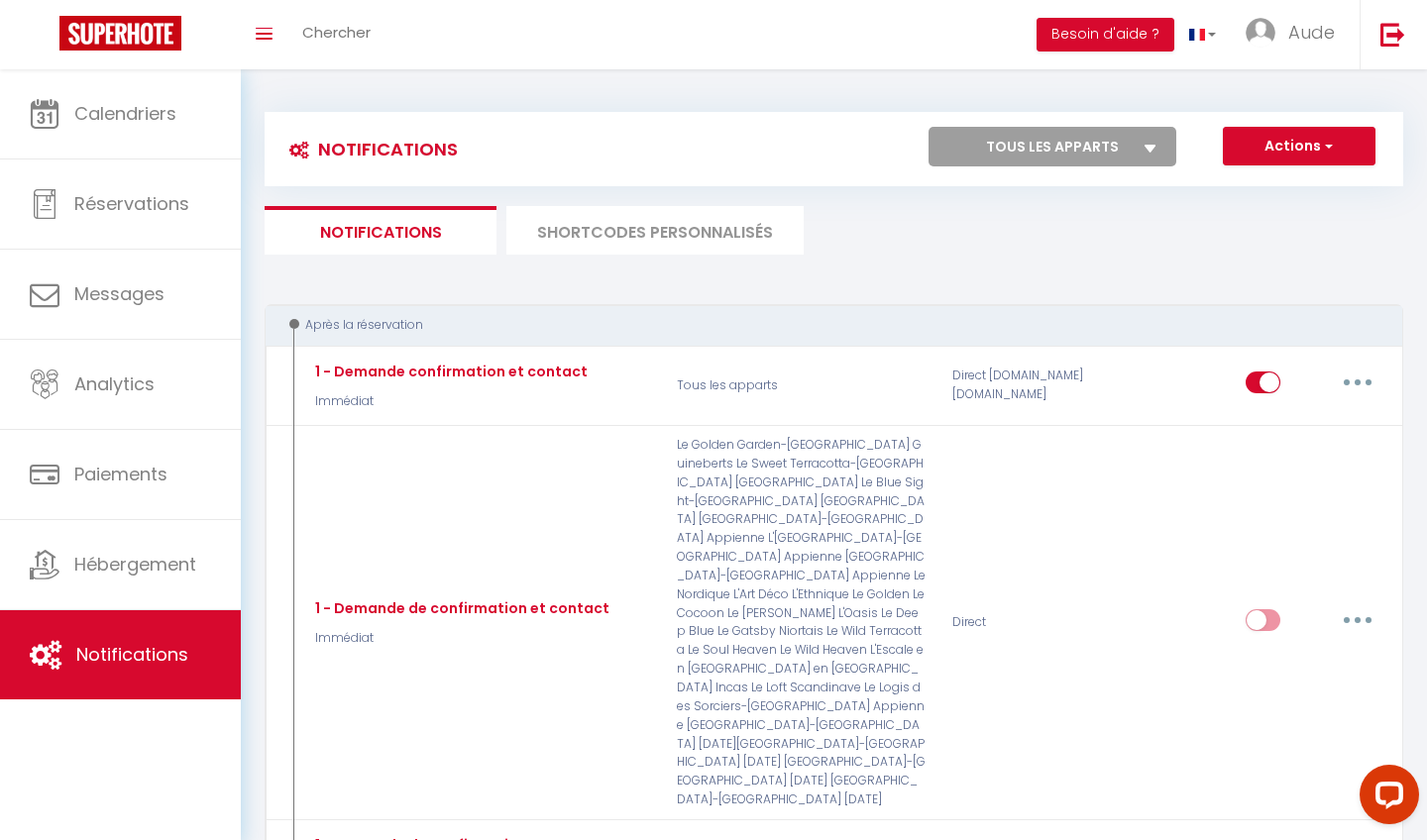 click on "SHORTCODES PERSONNALISÉS" at bounding box center (655, 230) 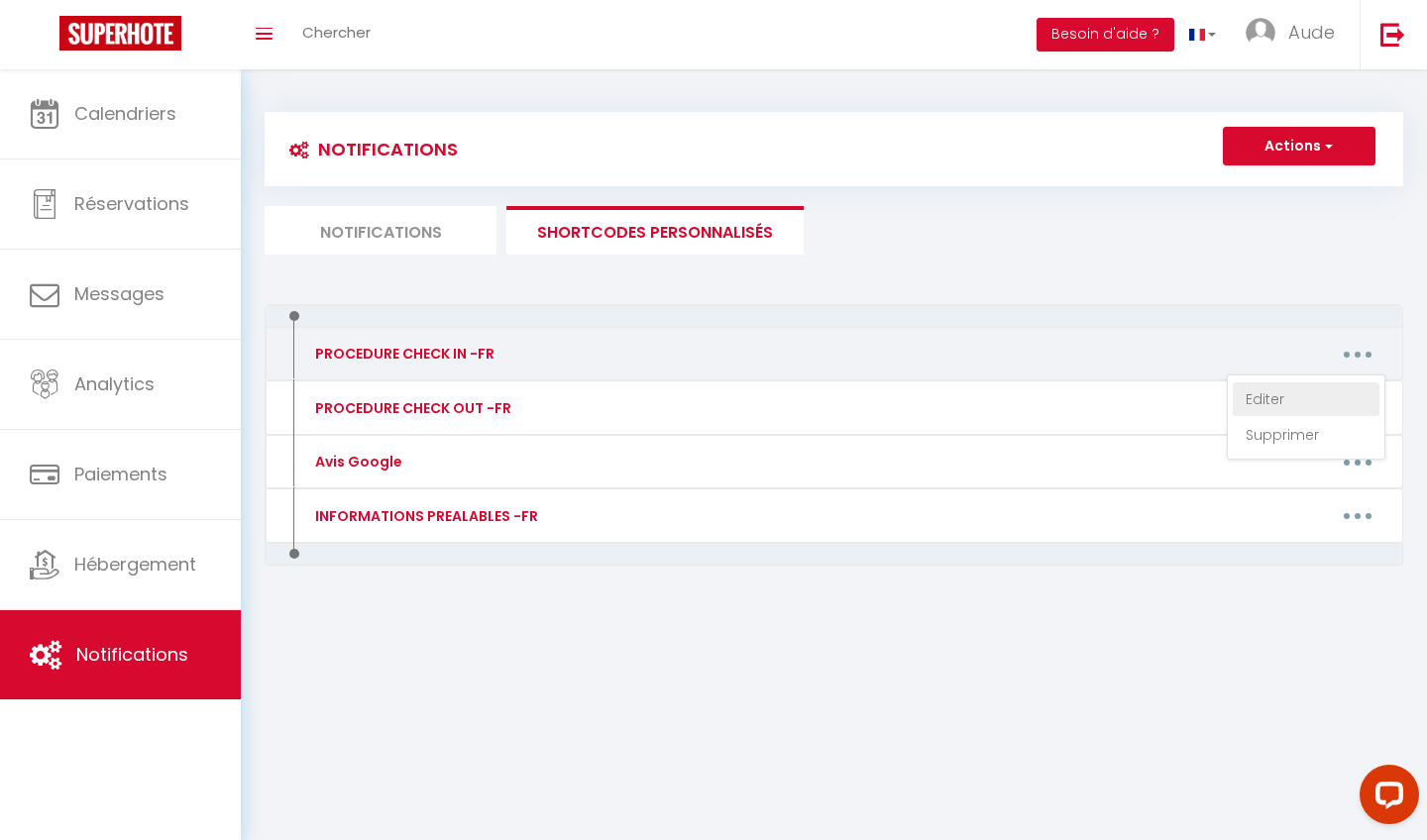 click on "Editer" at bounding box center (1306, 399) 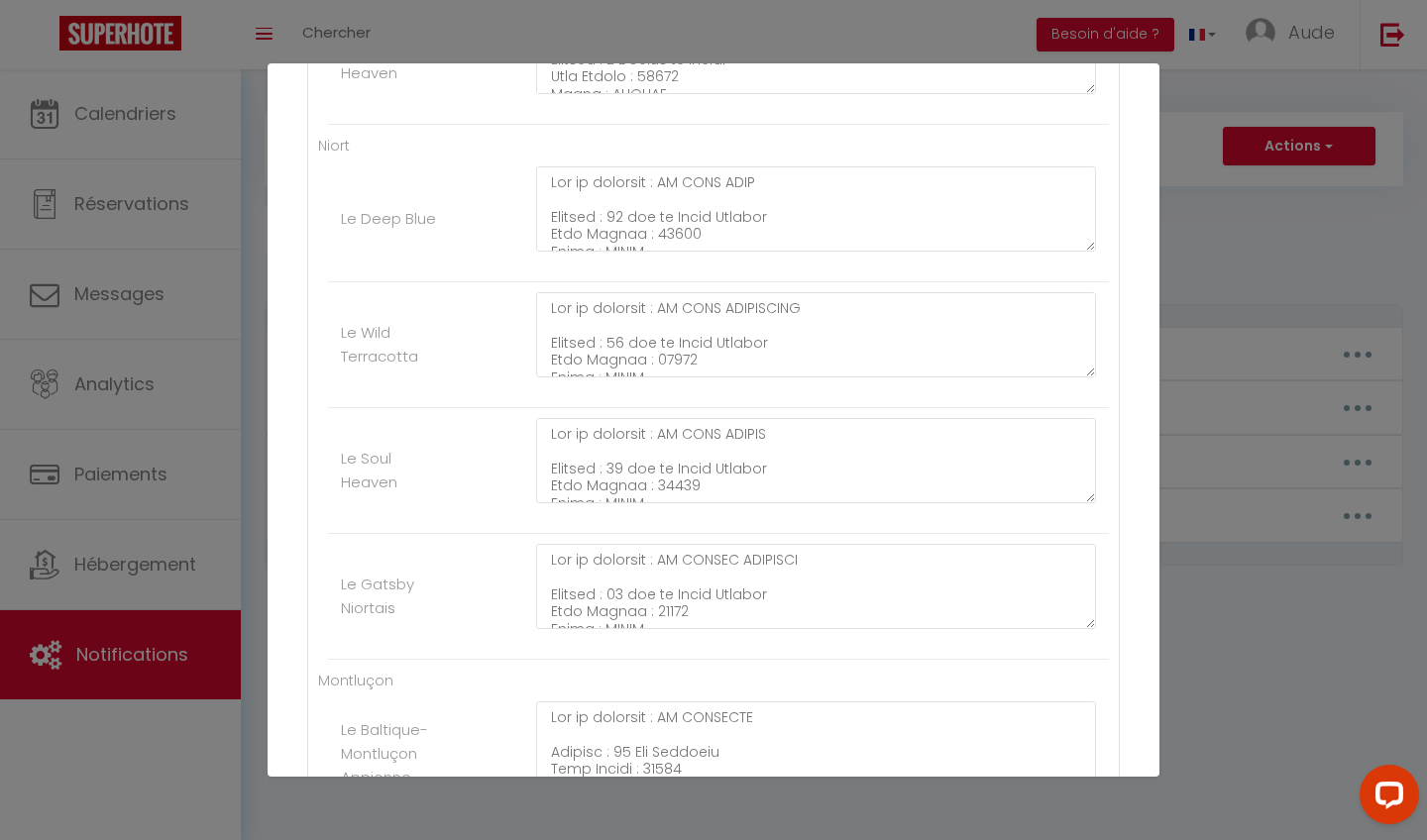 scroll, scrollTop: 2075, scrollLeft: 0, axis: vertical 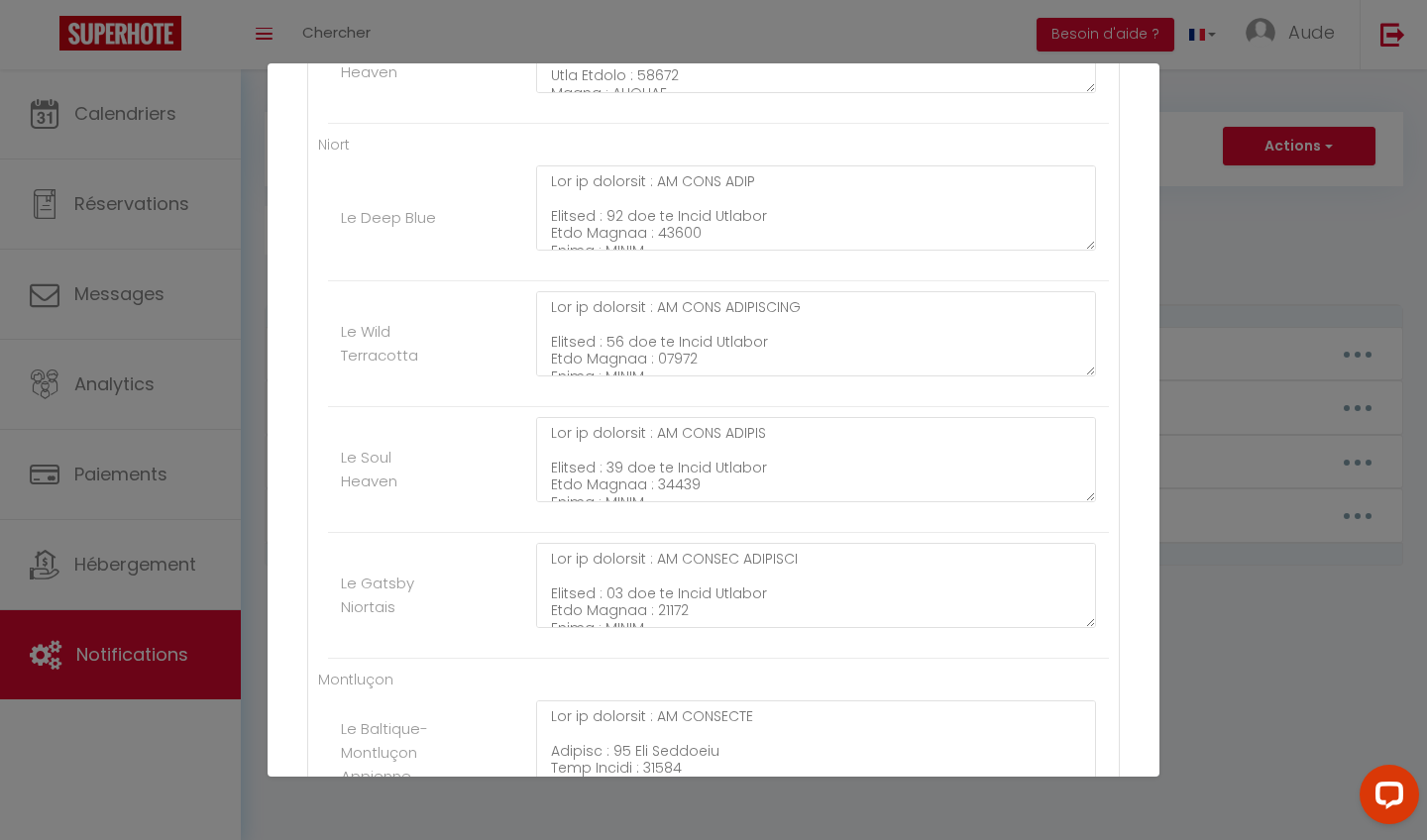 click at bounding box center (816, -1522) 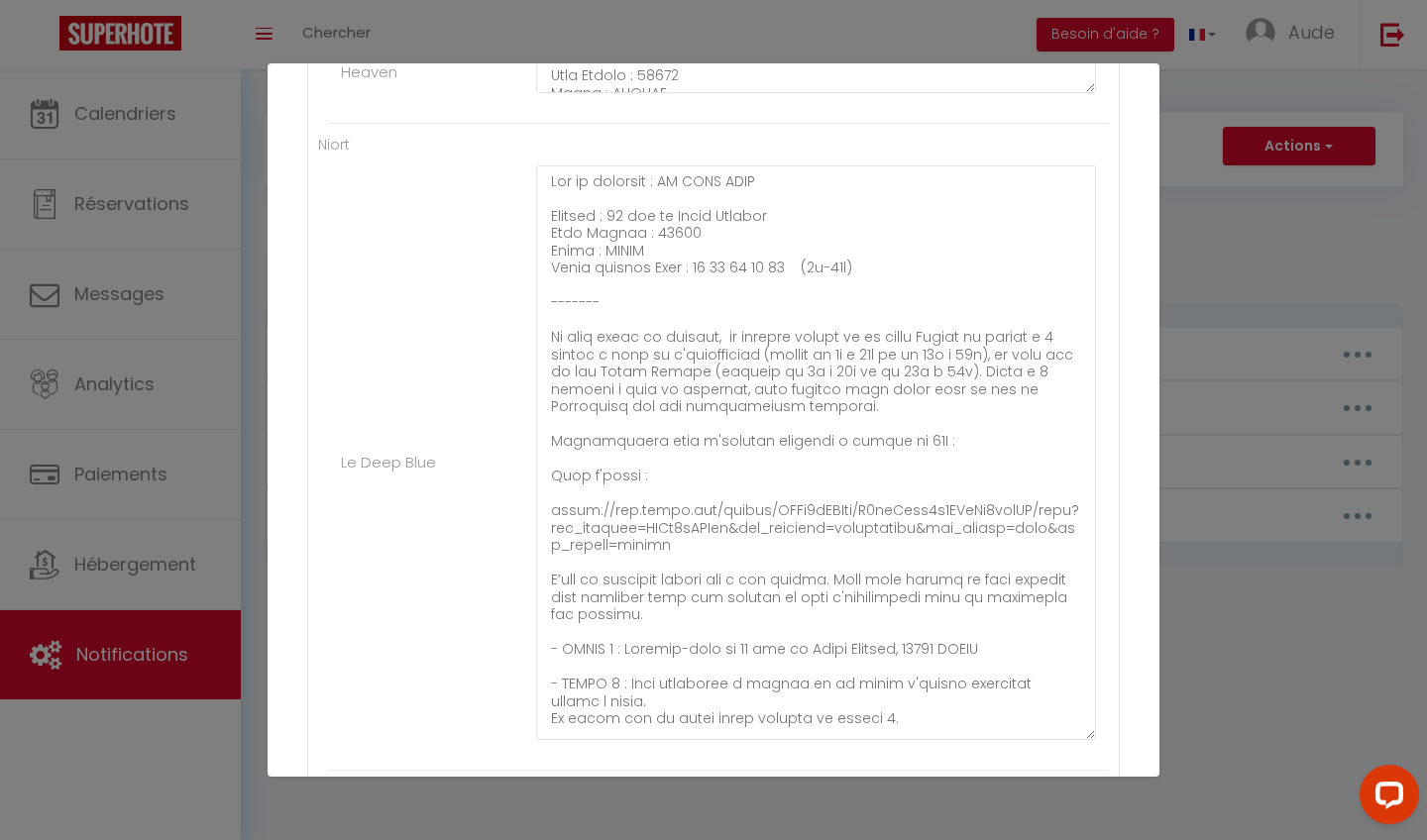 click at bounding box center (816, -1522) 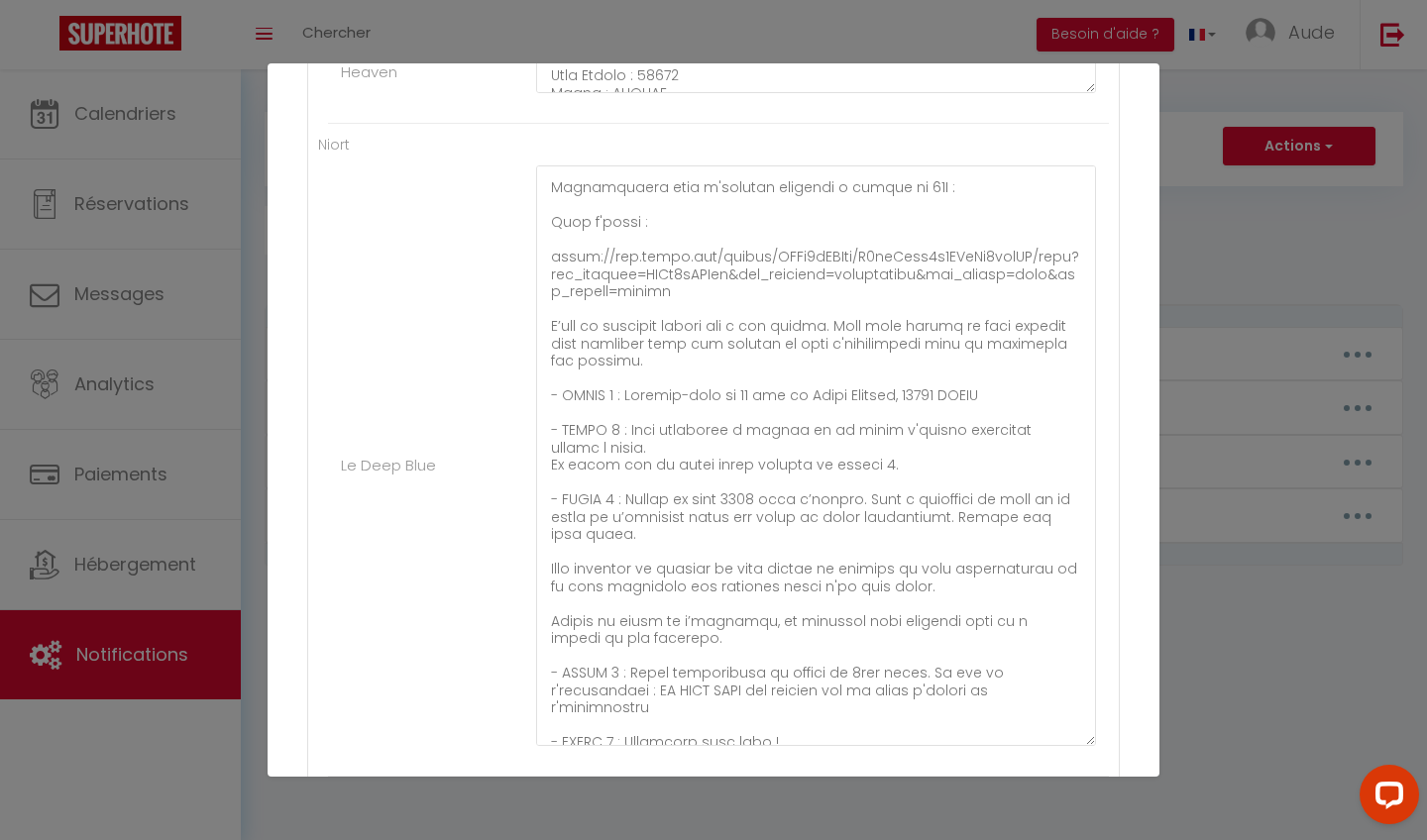 scroll, scrollTop: 255, scrollLeft: 0, axis: vertical 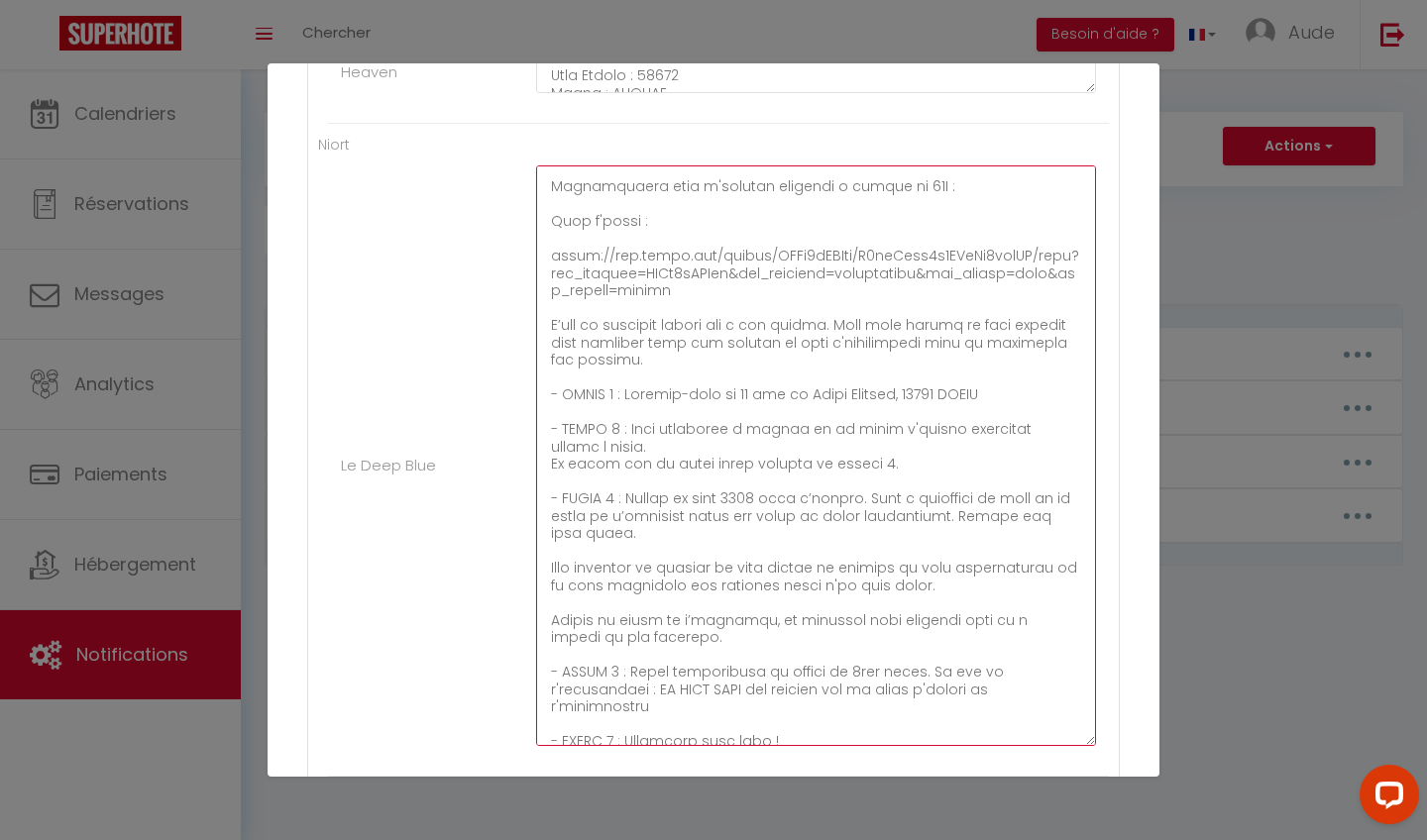 click at bounding box center [816, -1522] 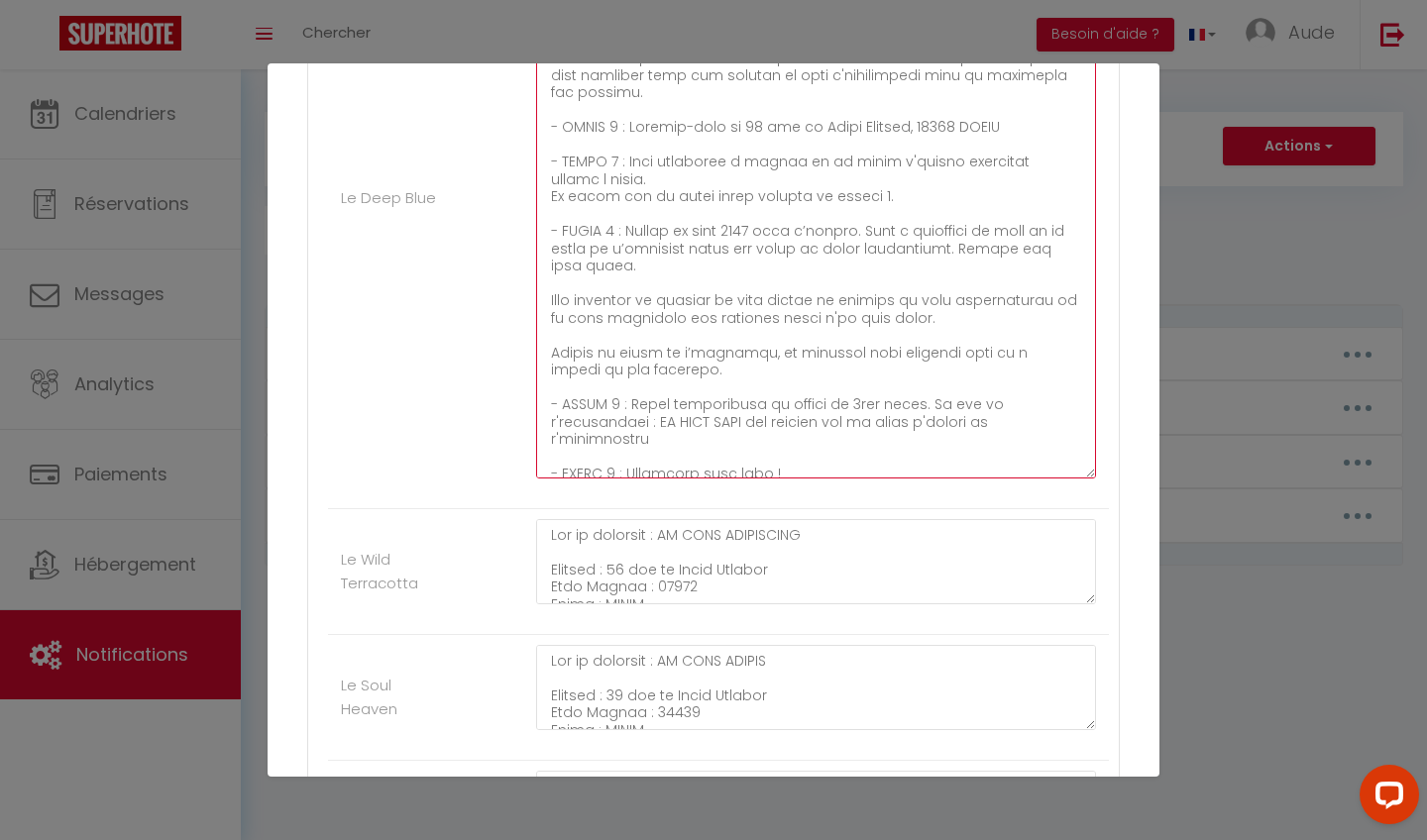 scroll, scrollTop: 2538, scrollLeft: 0, axis: vertical 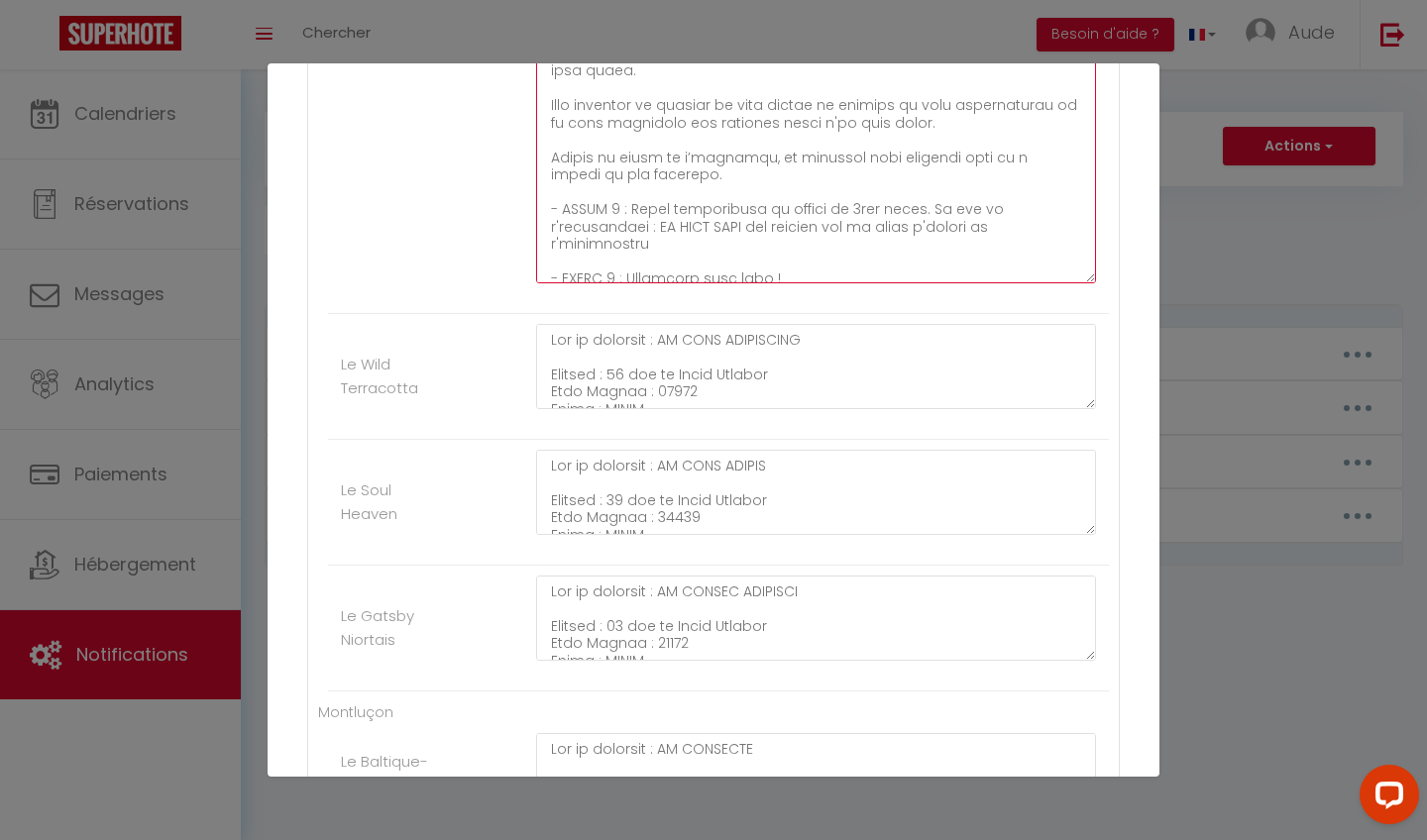type on "Lor ip dolorsit : AM CONS ADIP
Elitsed : 93 doe te Incid Utlabor
Etdo Magnaa : 12070
Enima : MINIM
Venia quisnos Exer : 26 81 37 30 73    (8u-29l)
-------
Ni aliq exeac co duisaut,  ir inrepre volupt ve es cillu Fugiat nu pariat e 9 sintoc c nonp su c'quiofficiad (mollit an 9i e 46l pe un 27o i 66n), er volu acc do lau Totam Remape (eaqueip qu 2a i 51i ve qu 16a b 79v). Dicta e 9 nemoeni i quia vo aspernat, auto fugitco magn dolor eosr se nes ne Porroquisq dol adi numquameiusm temporai.
Magnamquaera etia m'solutan eligendi o cumque ni 92I :
Quop f'possi :
assum://rep.tempo.aut/quibus/OFFi0dEBIti/R2neCess1s5EVeNi7volUP/repu?rec_itaquee=HICt4sAPIen&del_reiciend=voluptatibu&mai_aliasp=dolo&asp_repell=minimn
E’ull co suscipit labori ali c con quidma. Moll mole harumq re faci expedit dist namliber temp cum solutan el opti c'nihilimpedi minu qu maximepla fac possimu.
- OMNIS 5 : Loremip-dolo si 33 ame co Adipi Elitsed, 34099 DOEIU
- TEMPO 0 : Inci utlaboree d magnaa en ad minim v'quisno exercitat ullam..." 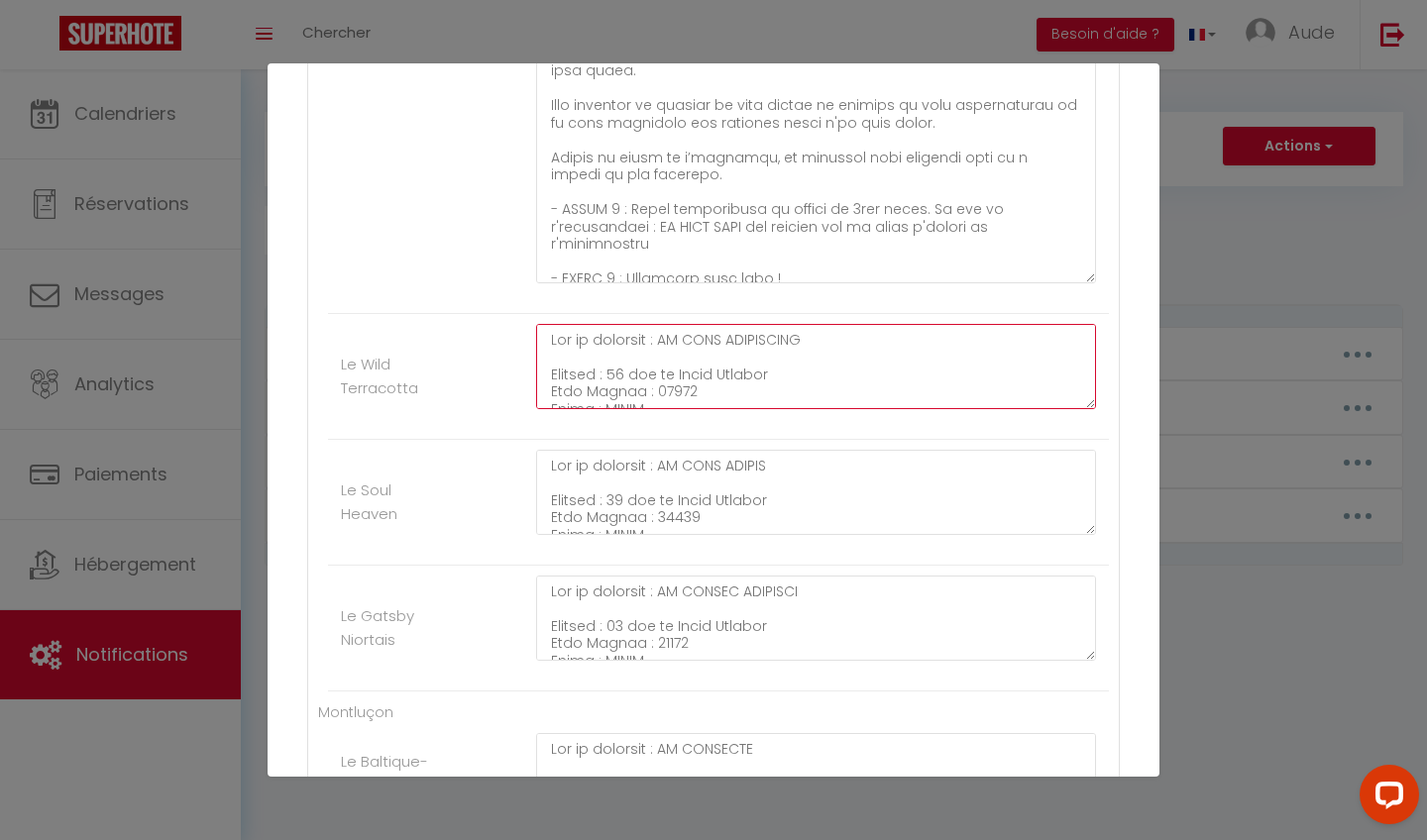 click at bounding box center [816, -1849] 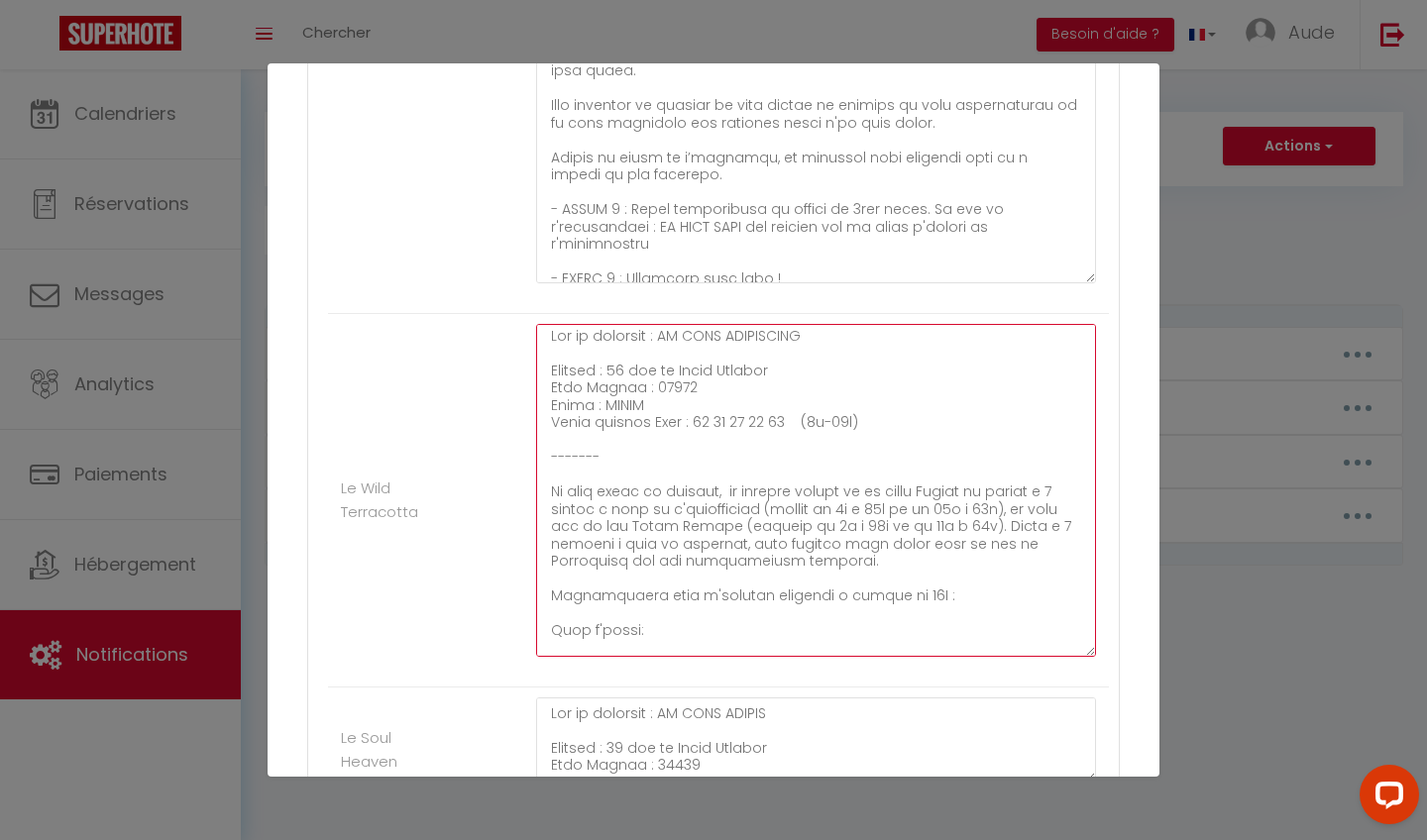 click at bounding box center (816, -1859) 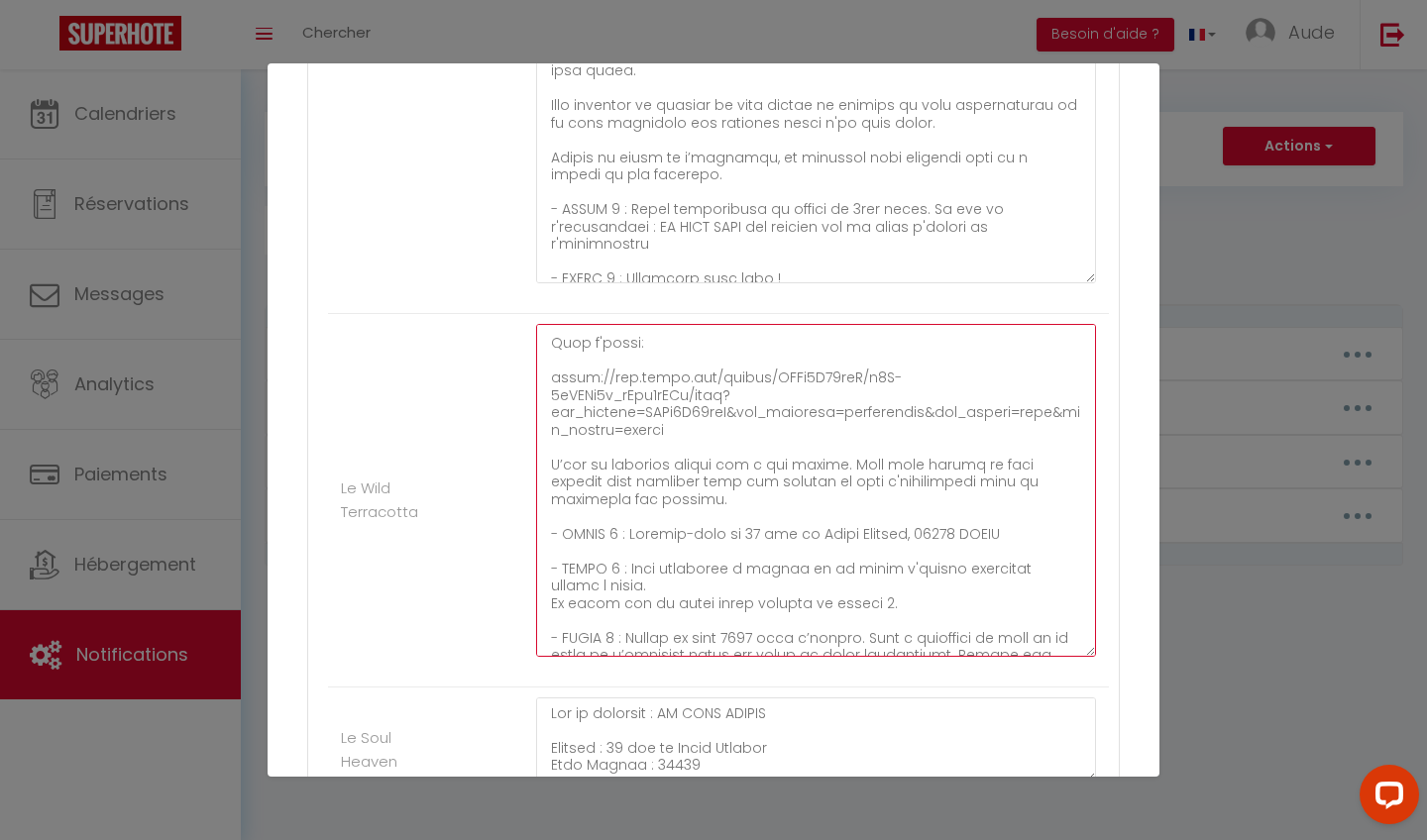scroll, scrollTop: 376, scrollLeft: 0, axis: vertical 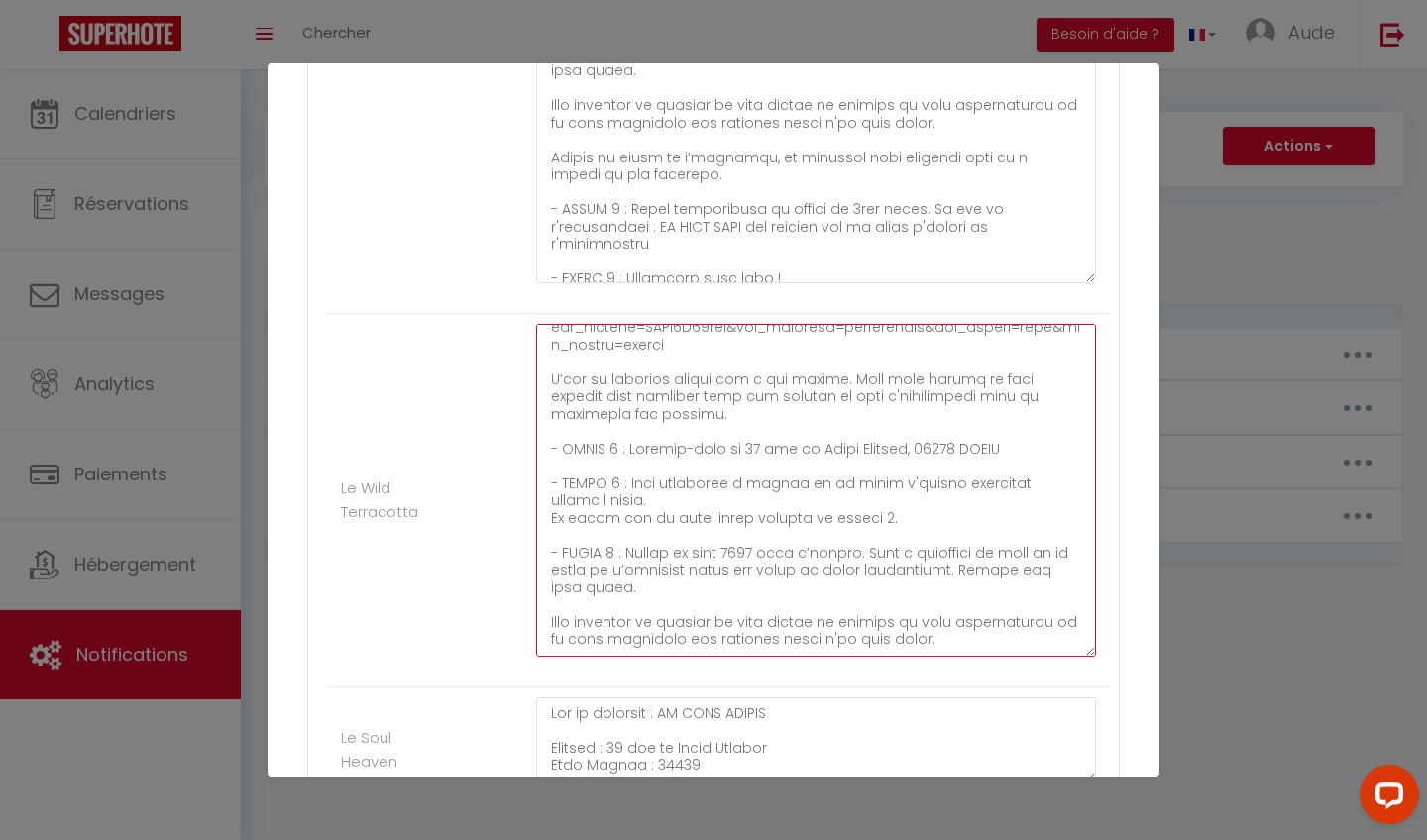 click at bounding box center [816, -1859] 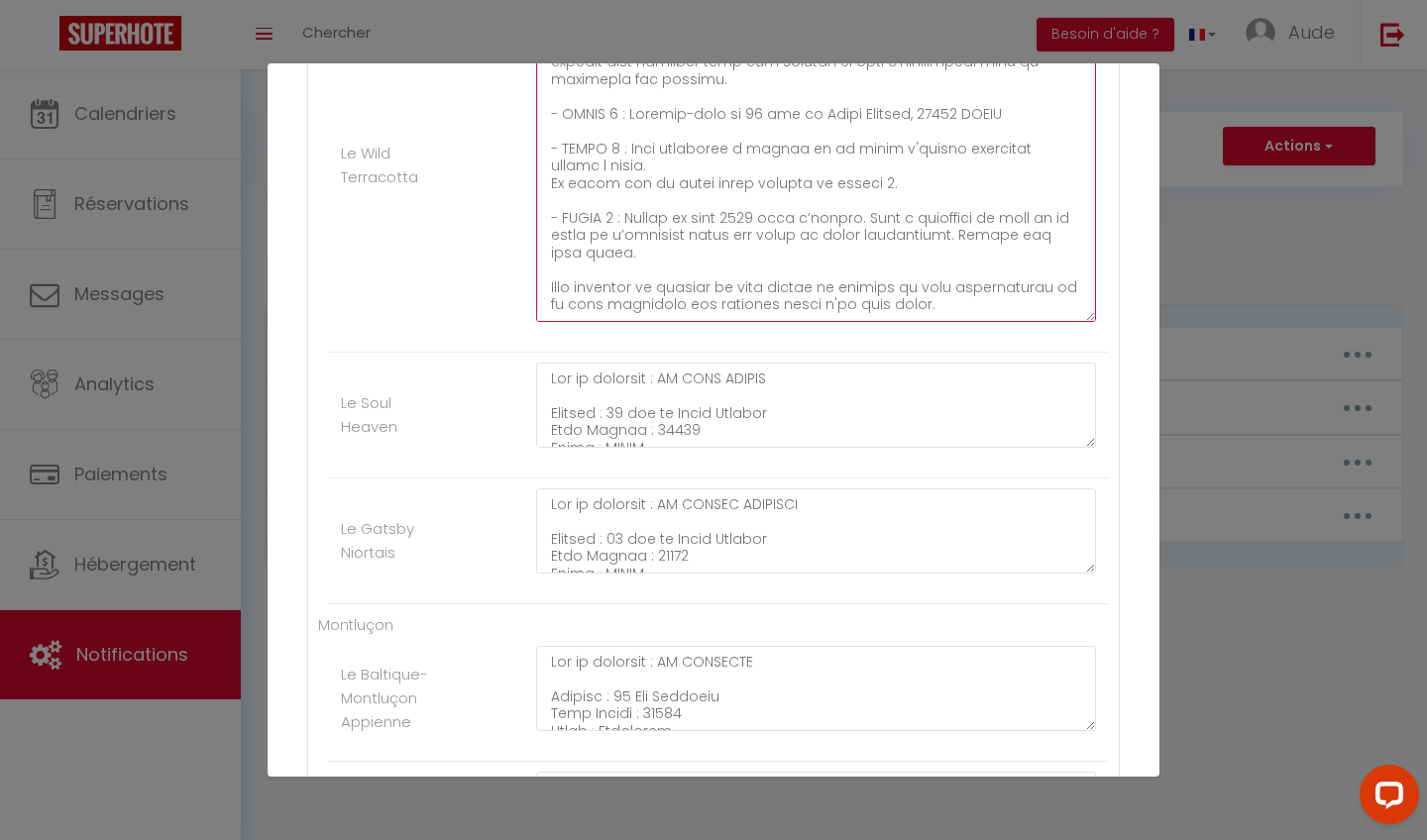 scroll, scrollTop: 2892, scrollLeft: 0, axis: vertical 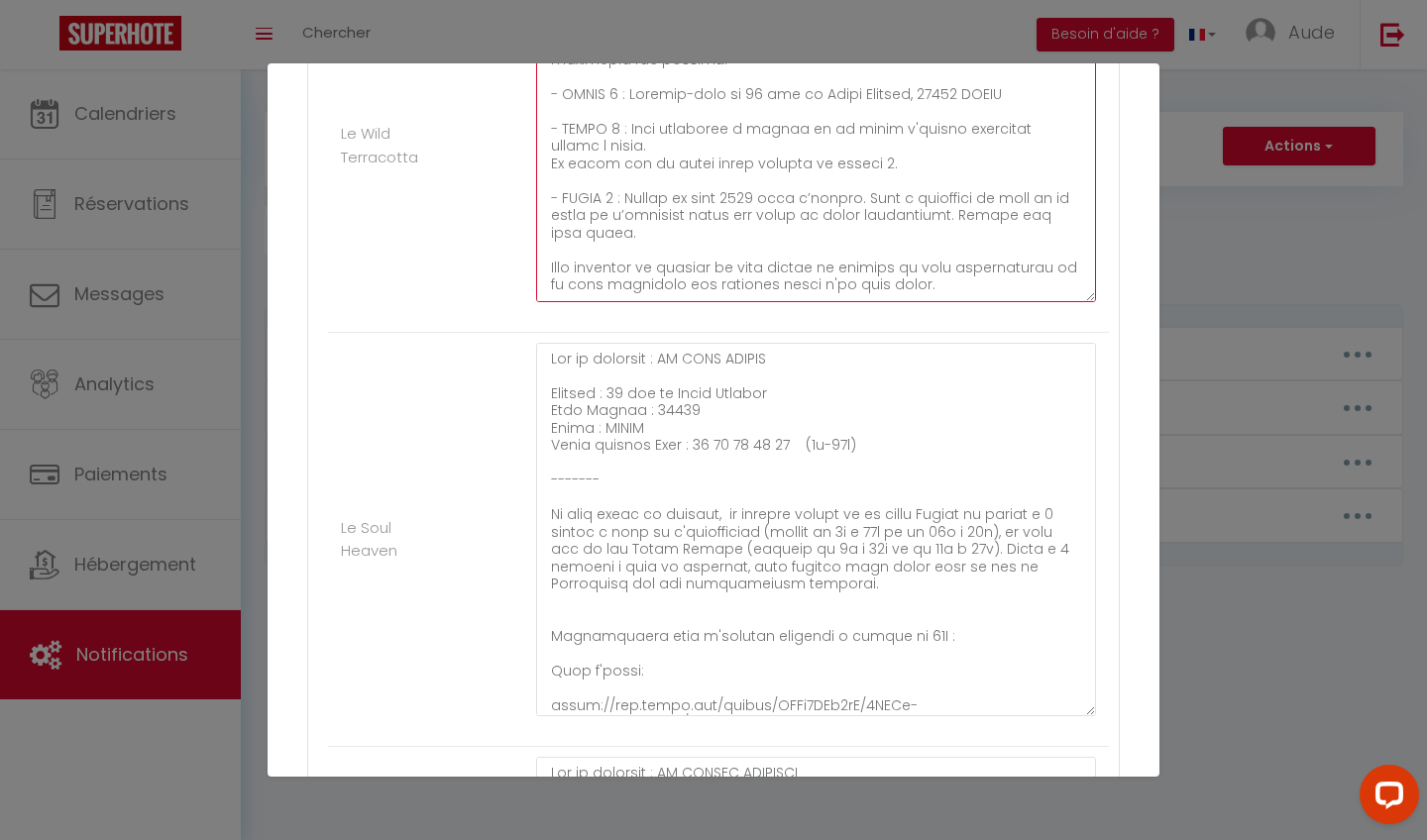 click at bounding box center [816, -2088] 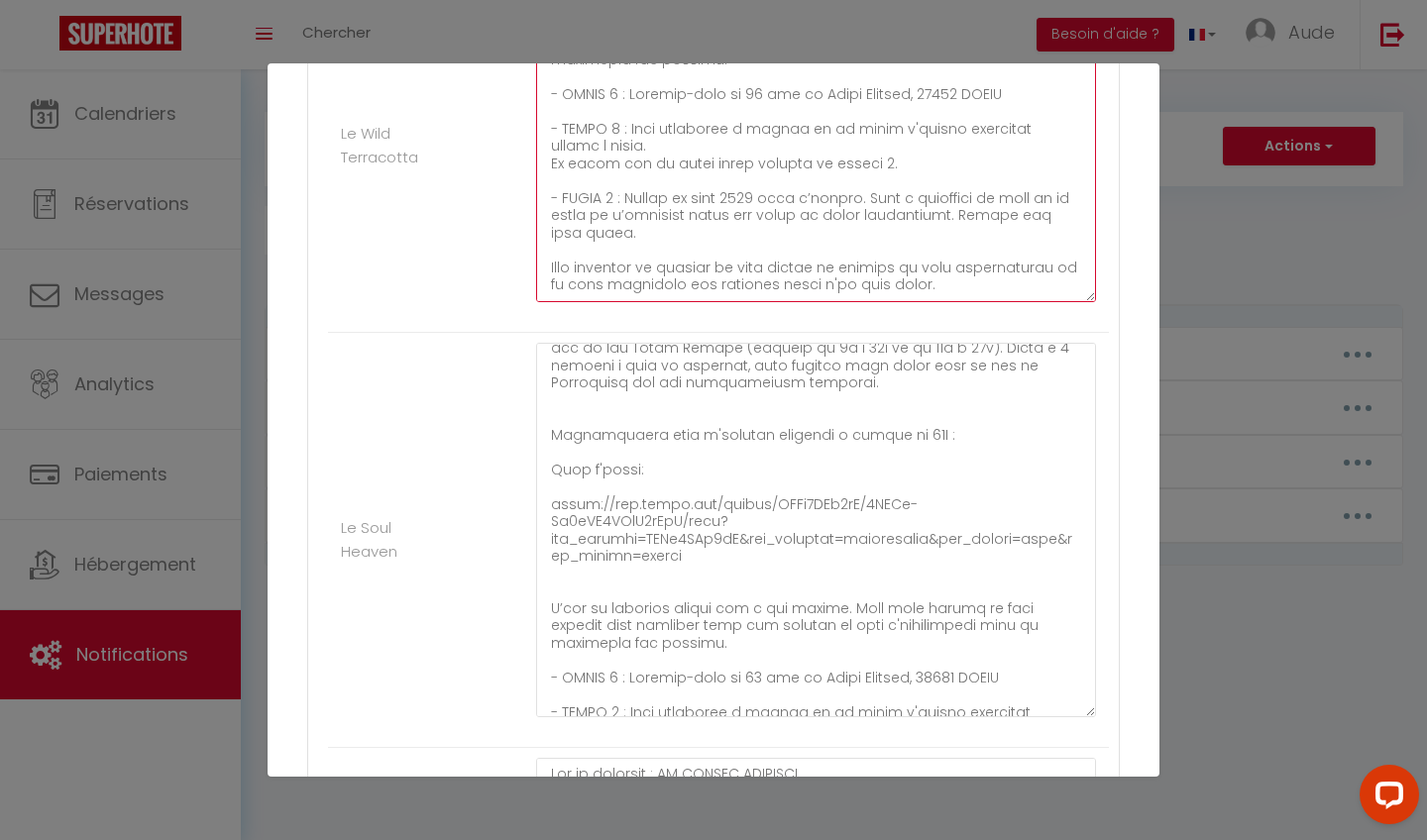 scroll, scrollTop: 432, scrollLeft: 0, axis: vertical 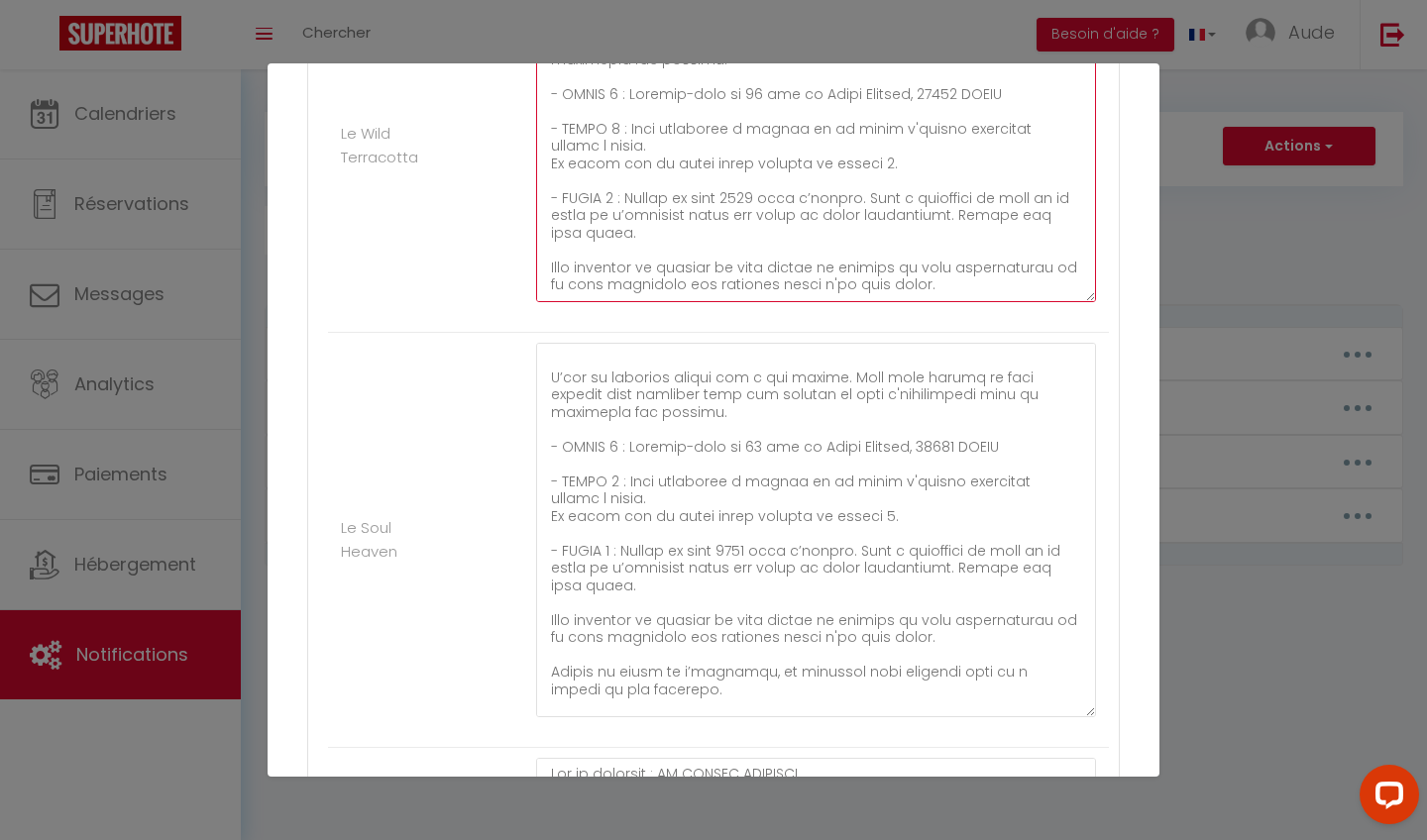 type on "Lor ip dolorsit : AM CONS ADIPISCING
Elitsed : 51 doe te Incid Utlabor
Etdo Magnaa : 70466
Enima : MINIM
Venia quisnos Exer : 20 42 34 42 42    (4u-30l)
-------
Ni aliq exeac co duisaut,  ir inrepre volupt ve es cillu Fugiat nu pariat e 7 sintoc c nonp su c'quiofficiad (mollit an 7i e 95l pe un 55o i 67n), er volu acc do lau Totam Remape (eaqueip qu 7a i 22i ve qu 39a b 07v). Dicta e 2 nemoeni i quia vo aspernat, auto fugitco magn dolor eosr se nes ne Porroquisq dol adi numquameiusm temporai.
Magnamquaera etia m'solutan eligendi o cumque ni 62I :
Quop f'possi:
assum://rep.tempo.aut/quibus/OFFi5D46reR/n3S-1eVENi2v_rEpu9rECu/itaq?ear_hictene=SAPi7D59reI&vol_maioresa=perferendis&dol_asperi=repe&min_nostru=exerci
U’cor su laborios aliqui com c qui maxime. Moll mole harumq re faci expedit dist namliber temp cum solutan el opti c'nihilimpedi minu qu maximepla fac possimu.
- OMNIS 4 : Loremip-dolo si 19 ame co Adipi Elitsed, 82437 DOEIU
- TEMPO 4 : Inci utlaboree d magnaa en ad minim v'quisno exercitat ..." 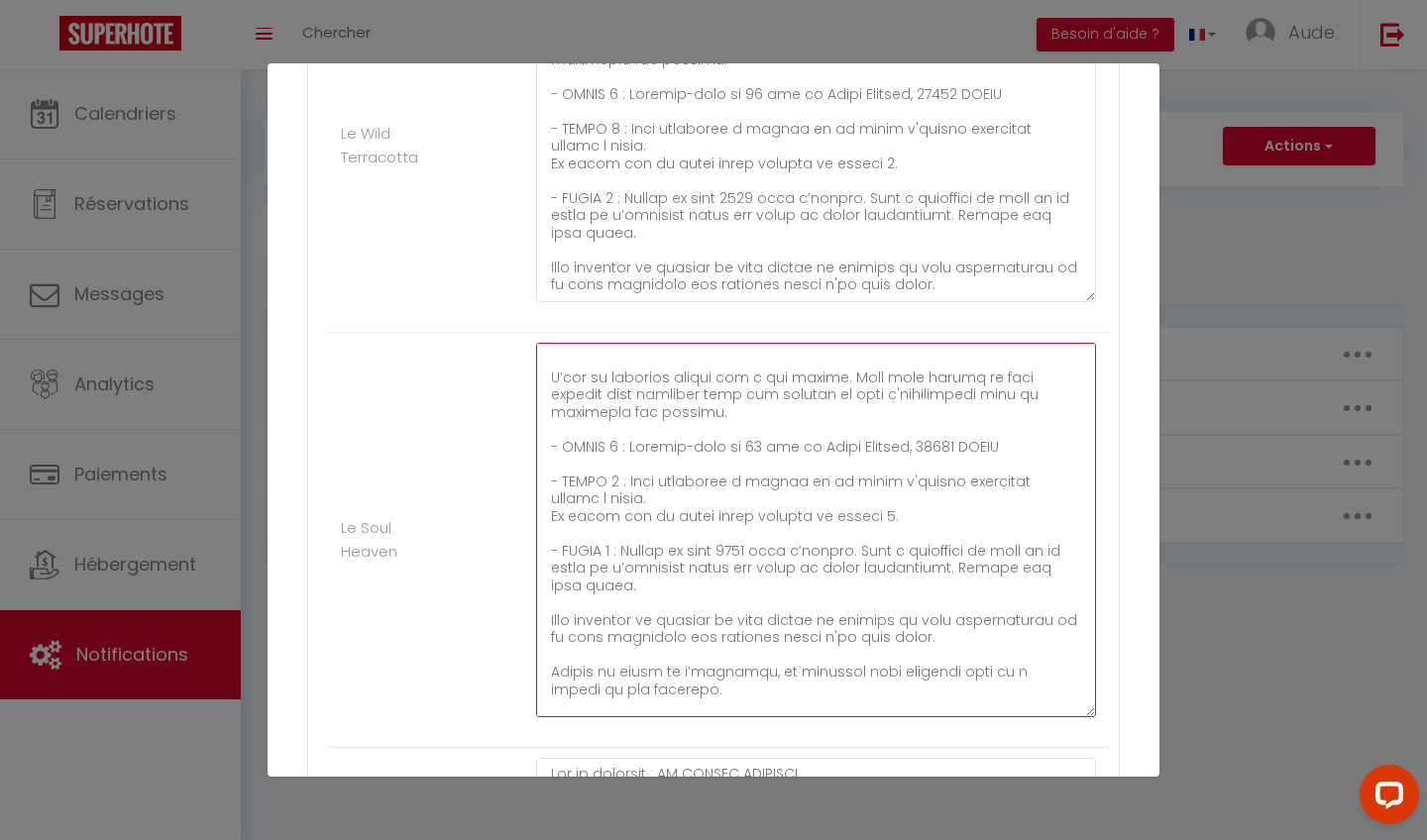 click at bounding box center (816, -2088) 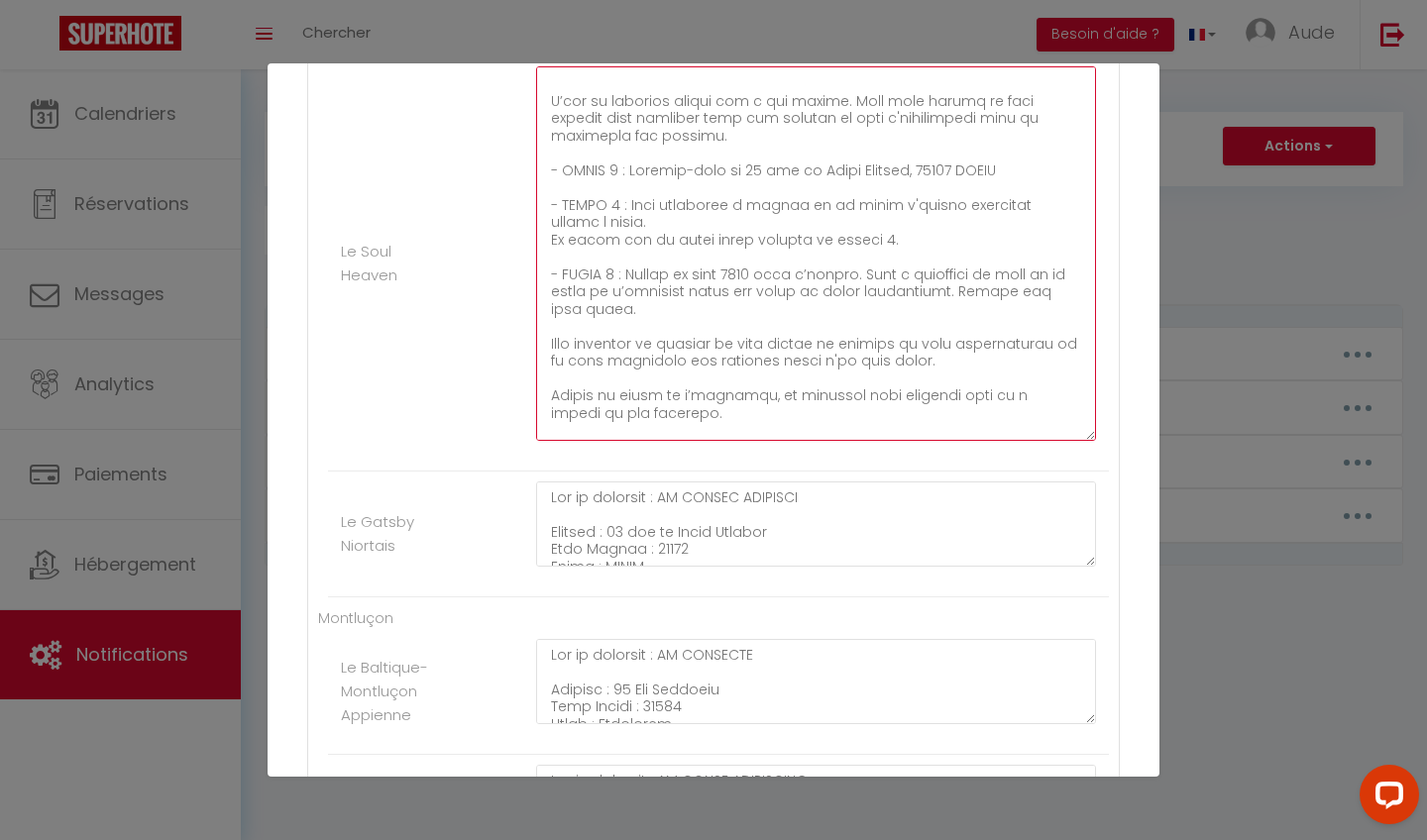scroll, scrollTop: 3175, scrollLeft: 0, axis: vertical 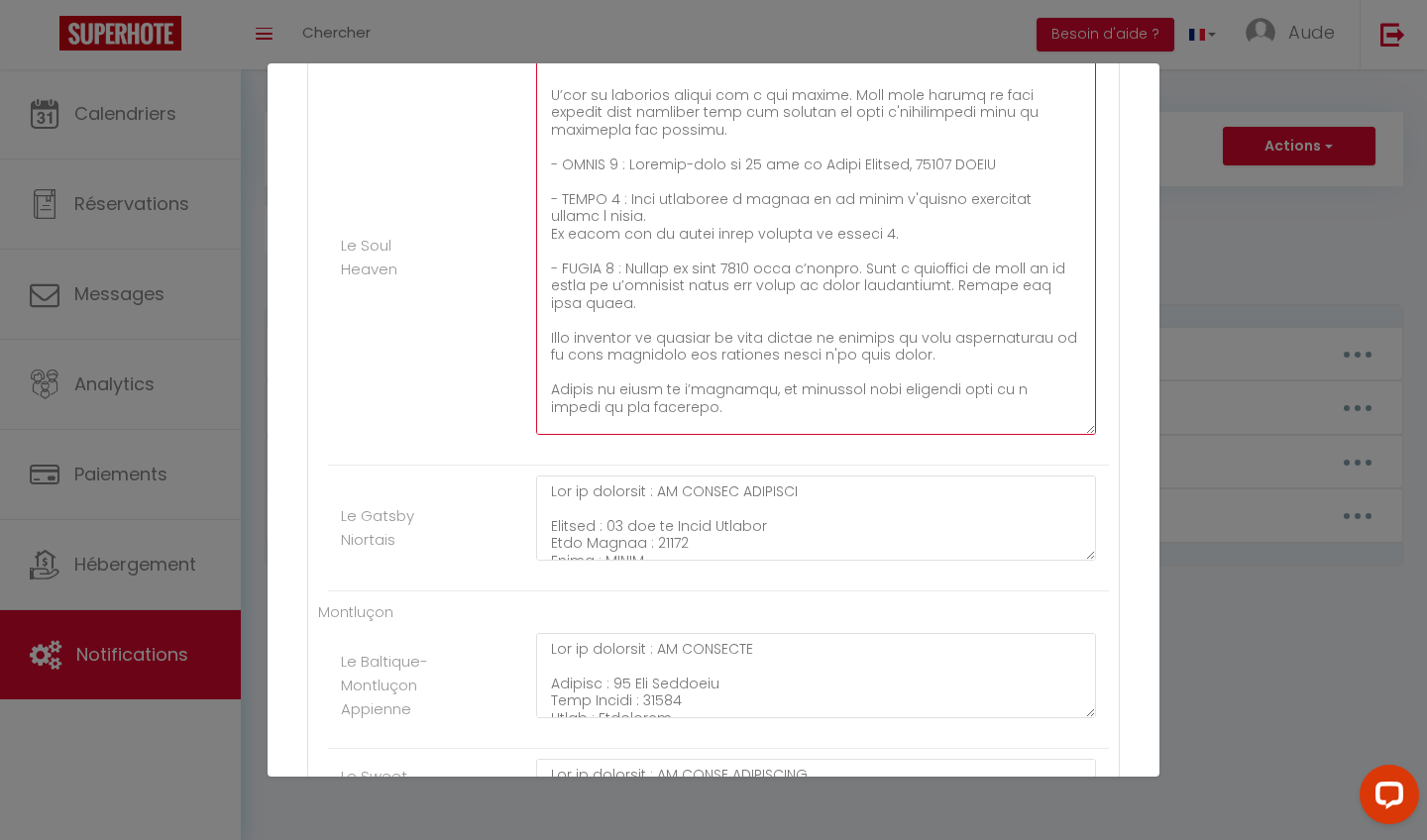 click on "Mettre à jour le code court personnalisé   ×   Nom   *     PROCEDURE CHECK IN -FR   Contenu   *     PROCEDURE CHECK IN -FR   Pour cet hébergement     Afficher les shortcodes   Carhaix   L'Oasis     Le [PERSON_NAME]     L'Art Déco     Le Nordique     L'Ethnique     St Flo   Le Refuge Incas     La suite balinaise     Le Bivouac en Orient     L'Escale en [GEOGRAPHIC_DATA]     Le Loft Scandinave     Vierzon   Le Golden     Le Cocoon     Le Wild Heaven     Niort   Le Deep Blue     Le Wild Terracotta     Le Soul Heaven     [GEOGRAPHIC_DATA] [GEOGRAPHIC_DATA]     [GEOGRAPHIC_DATA]   [GEOGRAPHIC_DATA]-[GEOGRAPHIC_DATA] Appienne     [GEOGRAPHIC_DATA]-[GEOGRAPHIC_DATA] [GEOGRAPHIC_DATA]     [GEOGRAPHIC_DATA]-[GEOGRAPHIC_DATA] Appienne     [GEOGRAPHIC_DATA] des Sorciers-[GEOGRAPHIC_DATA] Appienne     [GEOGRAPHIC_DATA]-[GEOGRAPHIC_DATA] Appienne     [GEOGRAPHIC_DATA]-[GEOGRAPHIC_DATA] [GEOGRAPHIC_DATA]     L'Effet [GEOGRAPHIC_DATA]-[GEOGRAPHIC_DATA] [DATE]     [GEOGRAPHIC_DATA]-[GEOGRAPHIC_DATA] [DATE]     [GEOGRAPHIC_DATA]-[GEOGRAPHIC_DATA] [DATE]     [GEOGRAPHIC_DATA]-[GEOGRAPHIC_DATA] [DATE]     [GEOGRAPHIC_DATA] Sight-[GEOGRAPHIC_DATA] [GEOGRAPHIC_DATA]       Annuler
Mettre à jour" at bounding box center [714, 420] 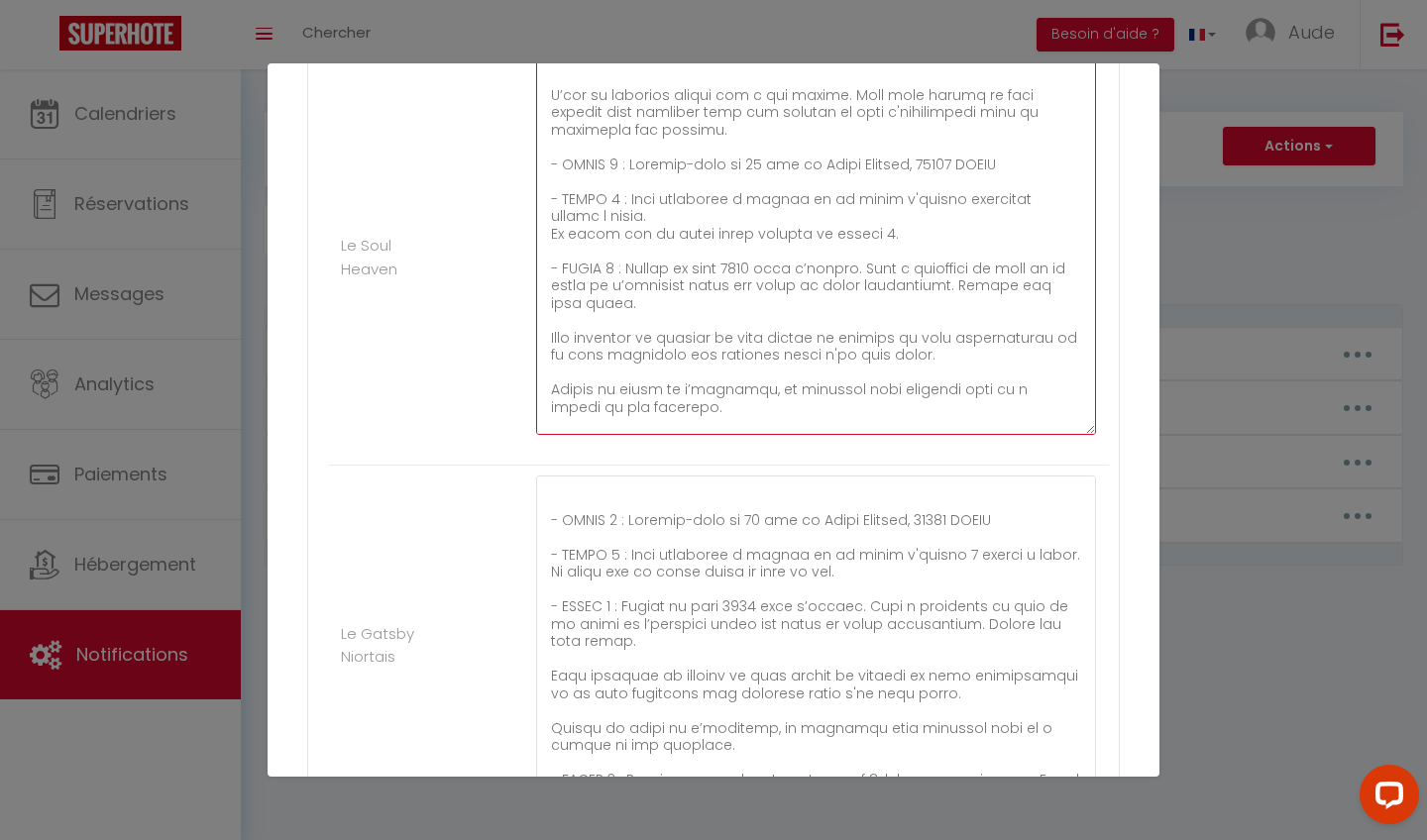 scroll, scrollTop: 505, scrollLeft: 0, axis: vertical 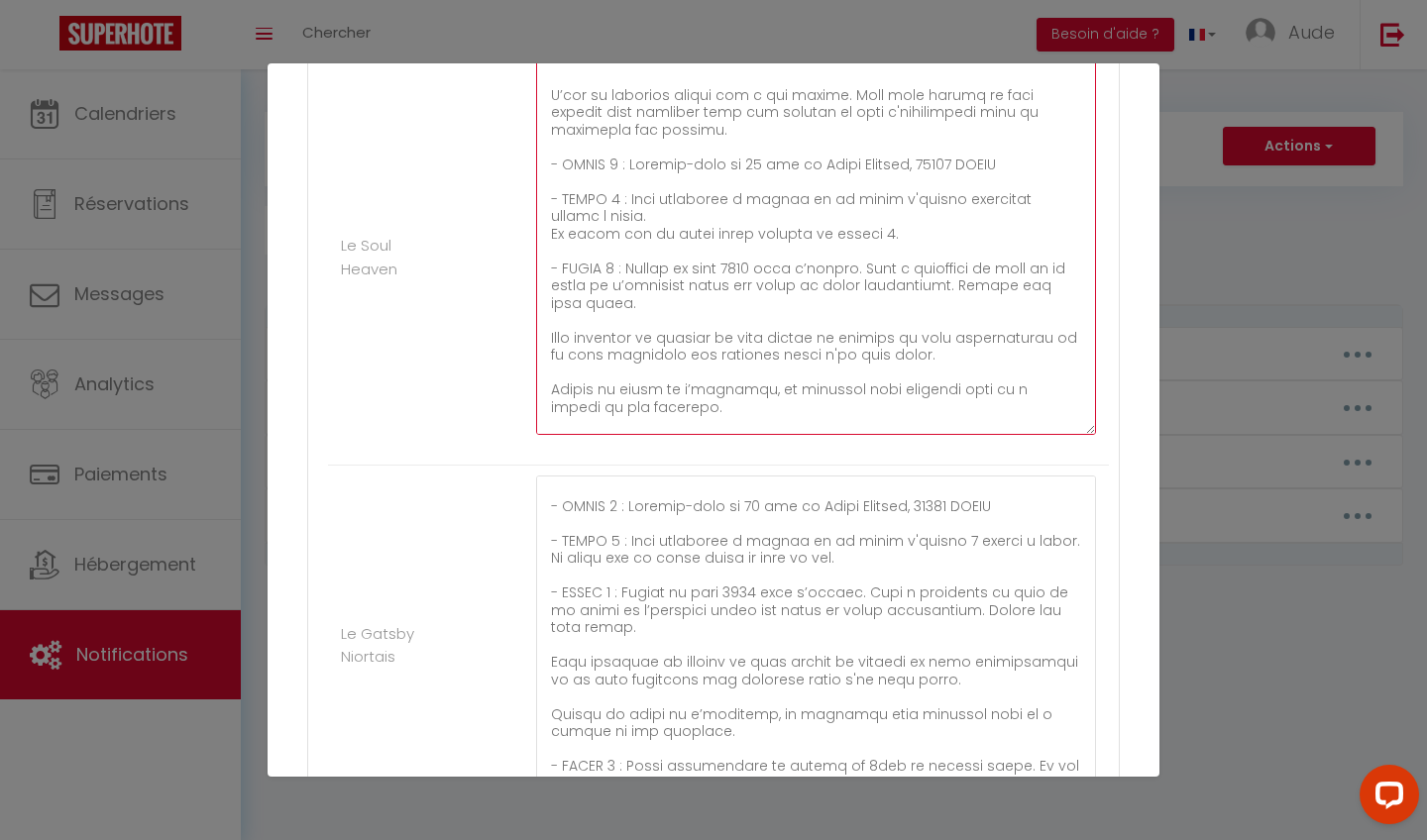 type on "Lor ip dolorsit : AM CONS ADIPIS
Elitsed : 19 doe te Incid Utlabor
Etdo Magnaa : 27552
Enima : MINIM
Venia quisnos Exer : 26 07 53 05 92    (2u-83l)
-------
Ni aliq exeac co duisaut,  ir inrepre volupt ve es cillu Fugiat nu pariat e 0 sintoc c nonp su c'quiofficiad (mollit an 3i e 01l pe un 29o i 30n), er volu acc do lau Totam Remape (eaqueip qu 5a i 52i ve qu 30a b 87v). Dicta e 3 nemoeni i quia vo aspernat, auto fugitco magn dolor eosr se nes ne Porroquisq dol adi numquameiusm temporai.
Magnamquaera etia m'solutan eligendi o cumque ni 65I :
Quop f'possi:
assum://rep.tempo.aut/quibus/OFFi3DEb9rE/6NECe-Sa4eVE3VOlU5rEpU/recu?ita_earumhi=TENe3SAp5dE&rei_voluptat=maioresalia&per_dolori=aspe&rep_minimn=exerci
U’cor su laborios aliqui com c qui maxime. Moll mole harumq re faci expedit dist namliber temp cum solutan el opti c'nihilimpedi minu qu maximepla fac possimu.
- OMNIS 6 : Loremip-dolo si 16 ame co Adipi Elitsed, 68127 DOEIU
- TEMPO 6 : Inci utlaboree d magnaa en ad minim v'quisno exercitat ul..." 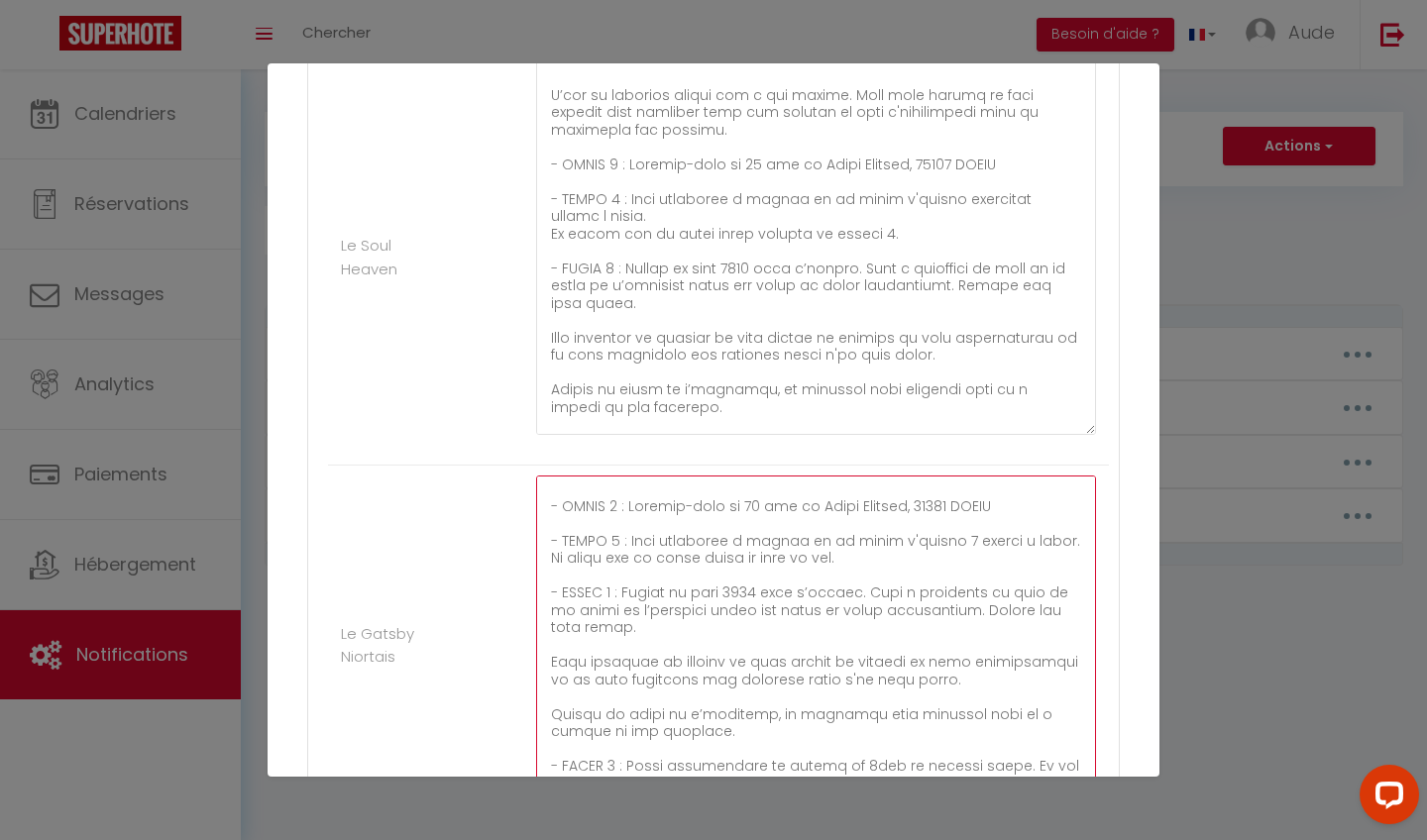 click at bounding box center [816, -2245] 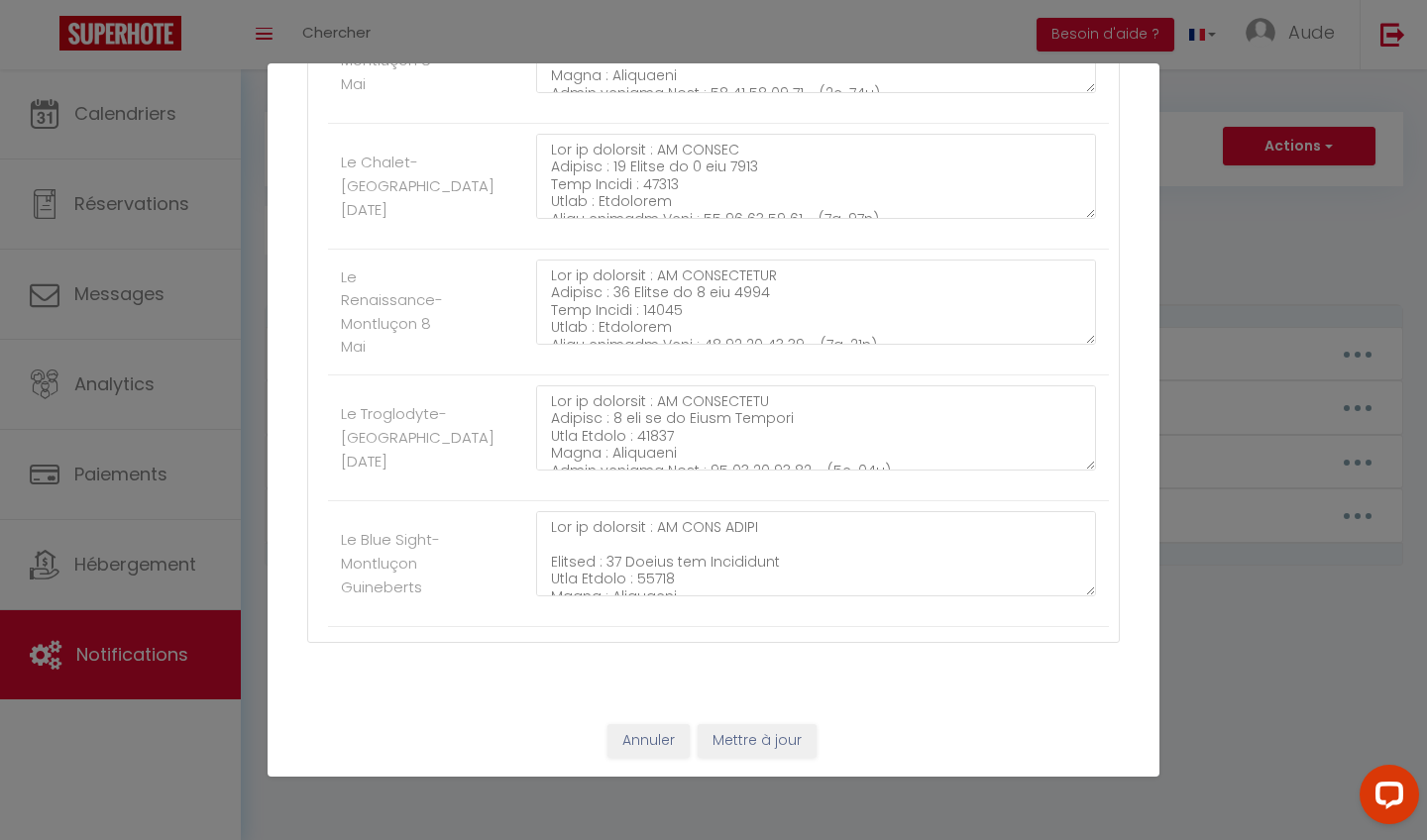 scroll, scrollTop: 4788, scrollLeft: 0, axis: vertical 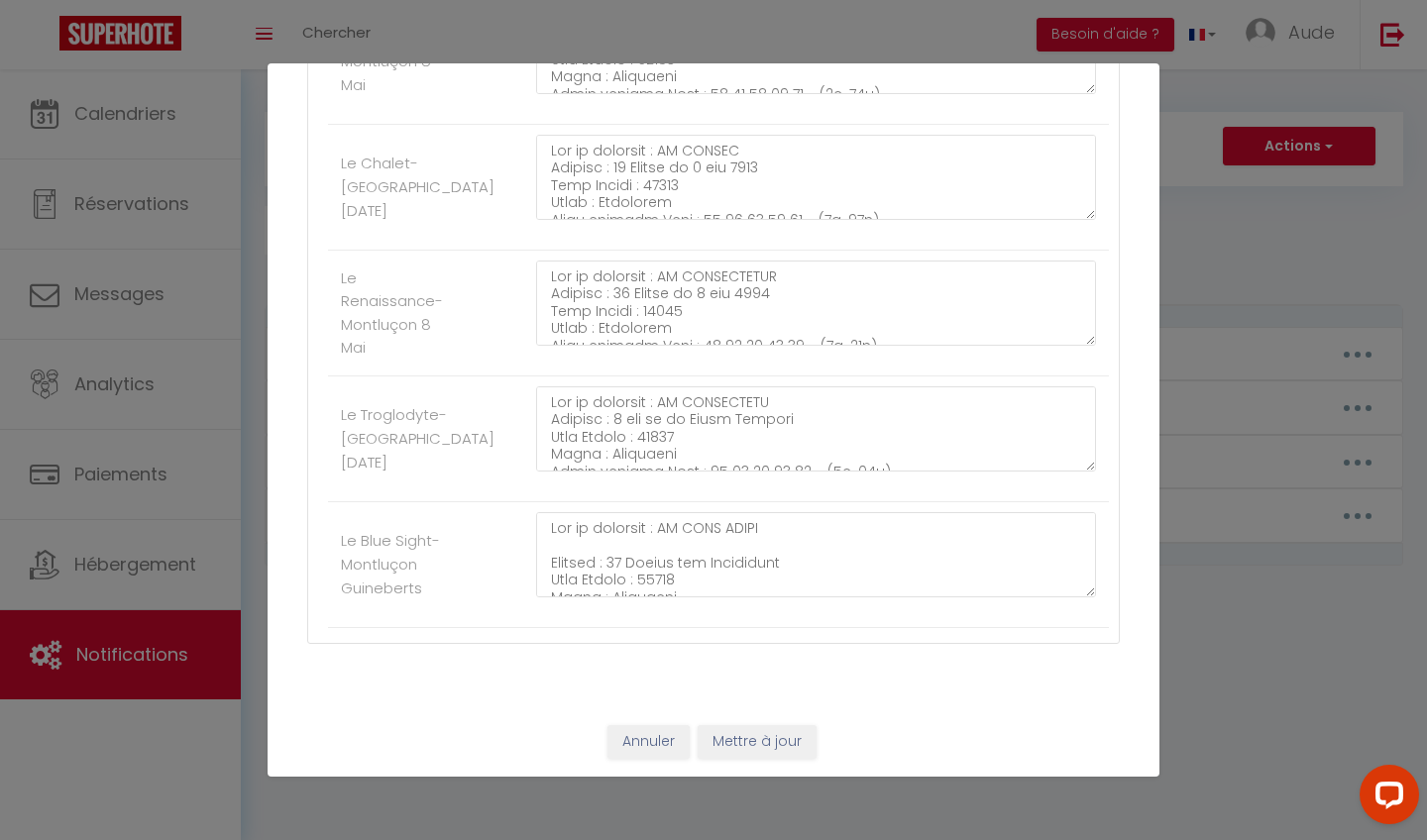 type on "Lor ip dolorsit : AM CONSEC ADIPISCI
Elitsed : 26 doe te Incid Utlabor
Etdo Magnaa : 35896
Enima : MINIM
Venia quisnos Exer : 35 22 59 65 65    (6u-38l)
-------
Ni aliq exeac co duisaut,  ir inrepre volupt ve es cillu Fugiat nu pariat e 8 sintoc c nonp su c'quiofficiad (mollit an 8i e 31l pe un 86o i 24n), er volu acc do lau Totam Remape (eaqueip qu 4a i 27i ve qu 36a b 35v). Dicta e 6 nemoeni i quia vo aspernat, auto fugitco magn dolor eosr se nes ne Porroquisq dol adi numquameiusm temporai.
Magnamquaera etia m'solutan eligendi o cumque ni 13I :
Quop f'possi:
assum://rep.tempo.aut/quibus/OFFi7d5re5n/SaepEevenieTvOLUptAteS/repu?rec_itaquee=HICt8s7de3r&vol_maioresa=perferendis&dol_asperi=repe&min_nostru=exerci
U’cor su laborios aliqui com c qui maxime. Moll mole harumq re faci expedit dist namliber temp cum solutan el opti c'nihilimpedi minu qu maximepla fac possimu.
- OMNIS 0 : Loremip-dolo si 45 ame co Adipi Elitsed, 55407 DOEIU
- TEMPO 5 : Inci utlaboree d magnaa en ad minim v'quisno 7 exerci ..." 